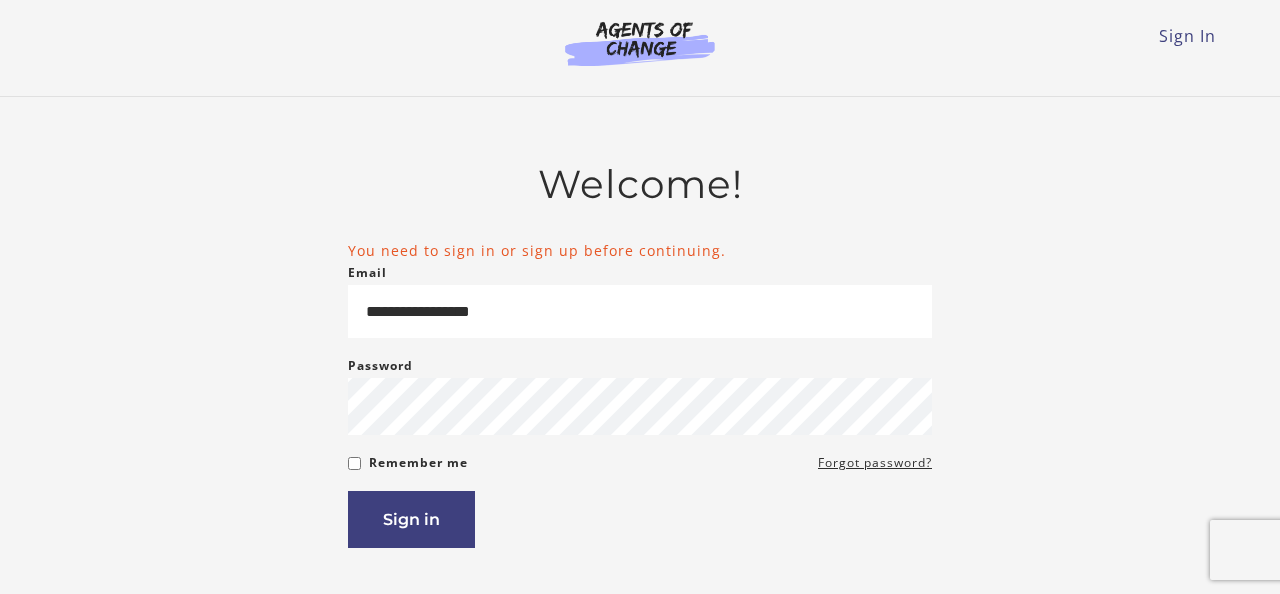 scroll, scrollTop: 0, scrollLeft: 0, axis: both 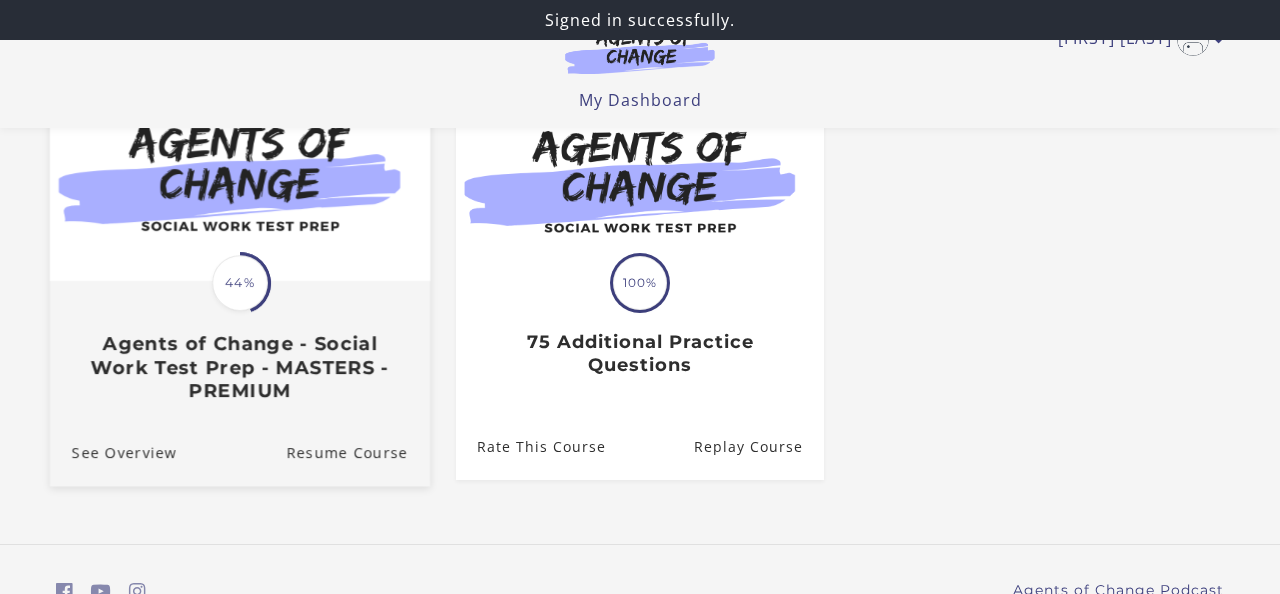 click at bounding box center (240, 179) 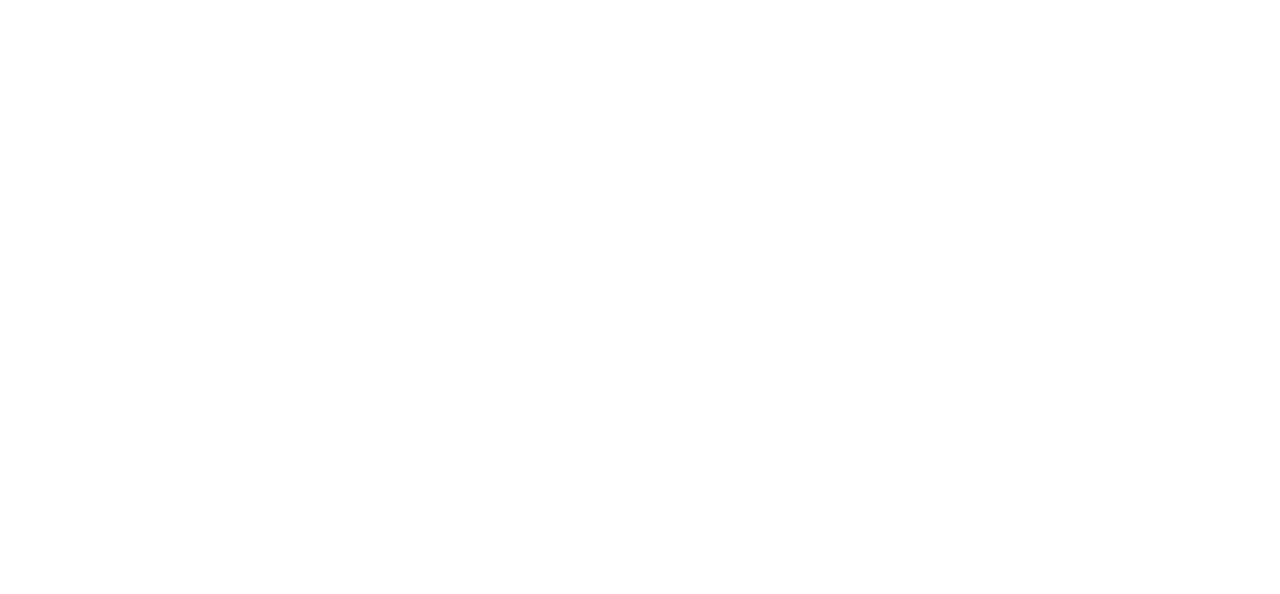 scroll, scrollTop: 0, scrollLeft: 0, axis: both 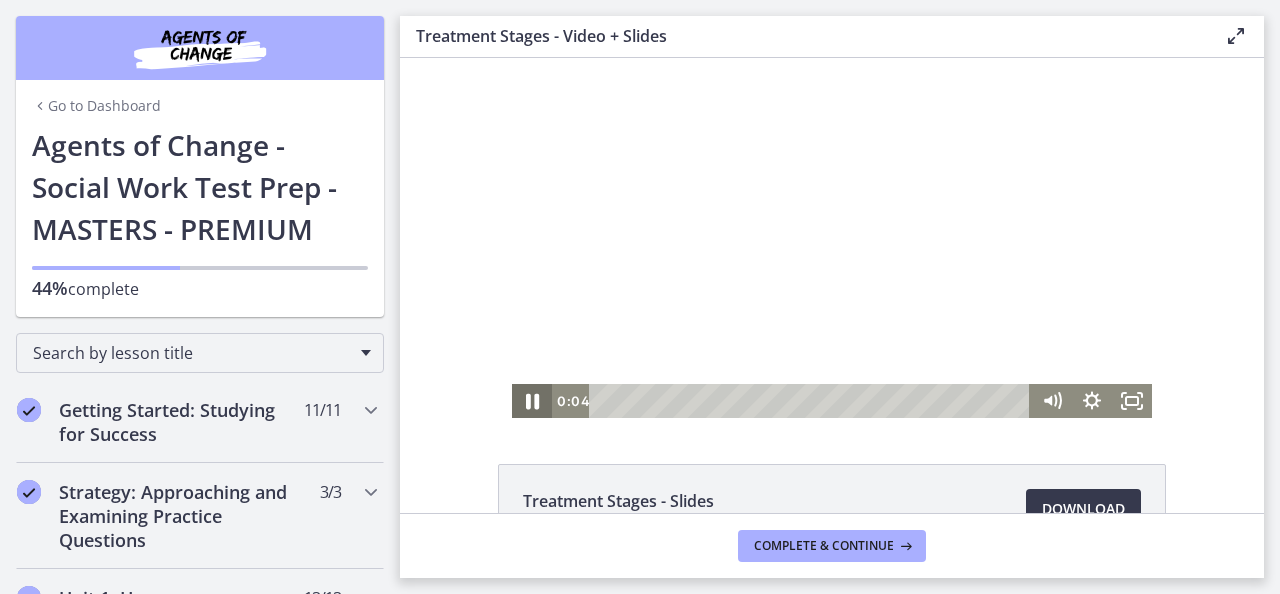 click 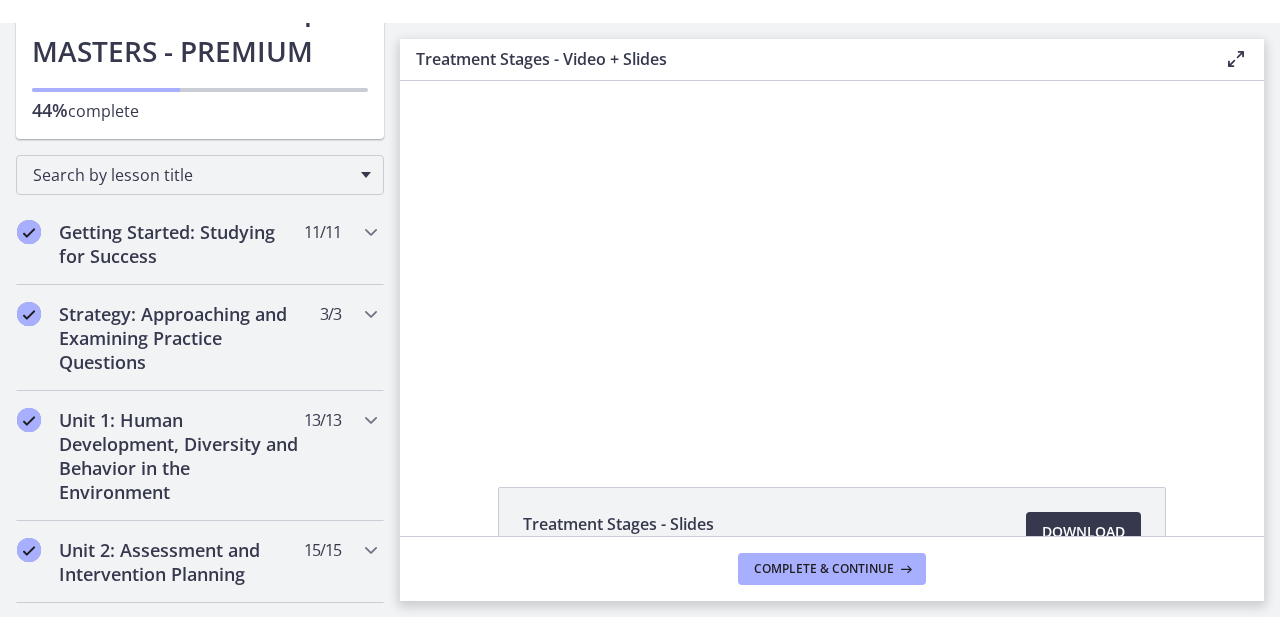 scroll, scrollTop: 0, scrollLeft: 0, axis: both 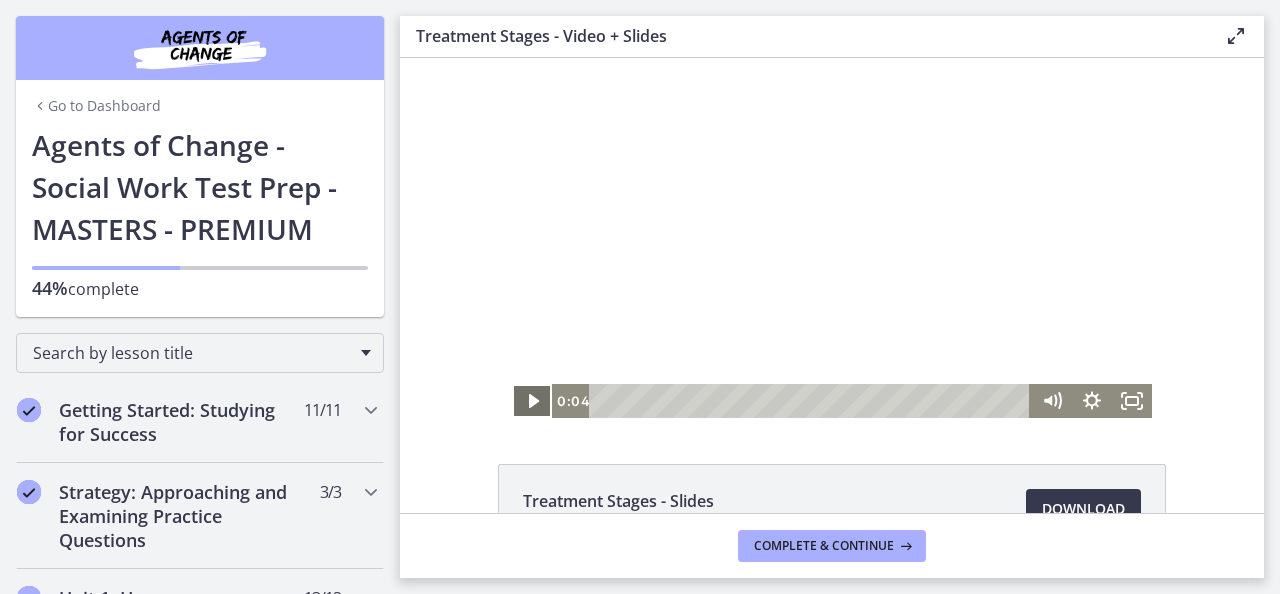 click 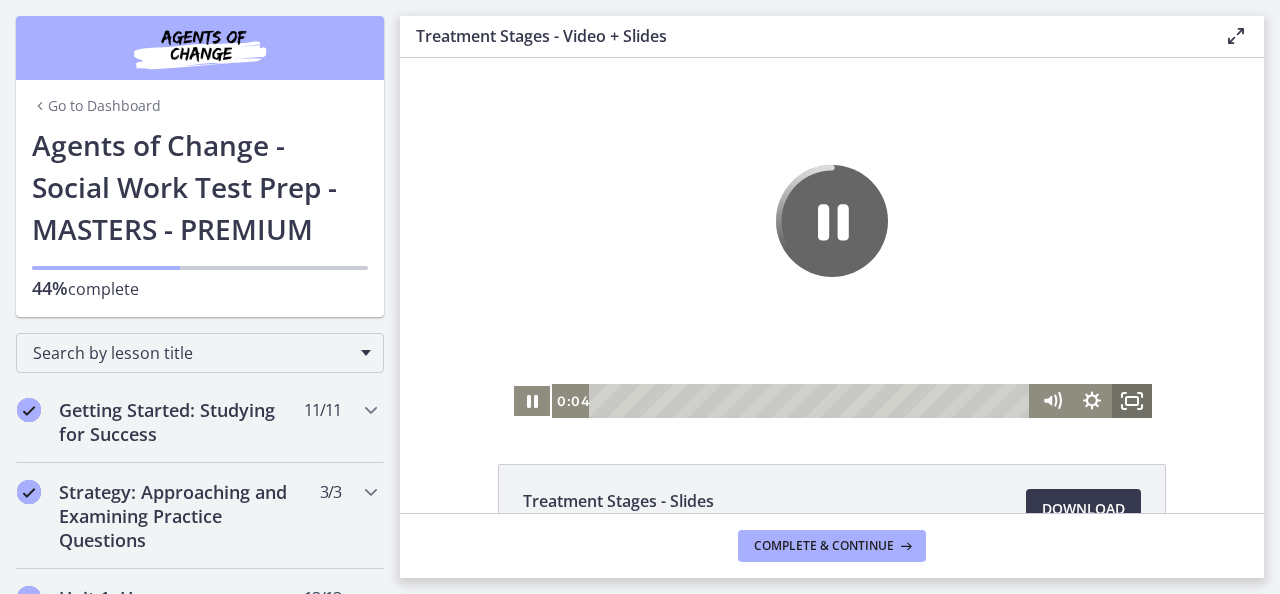 click 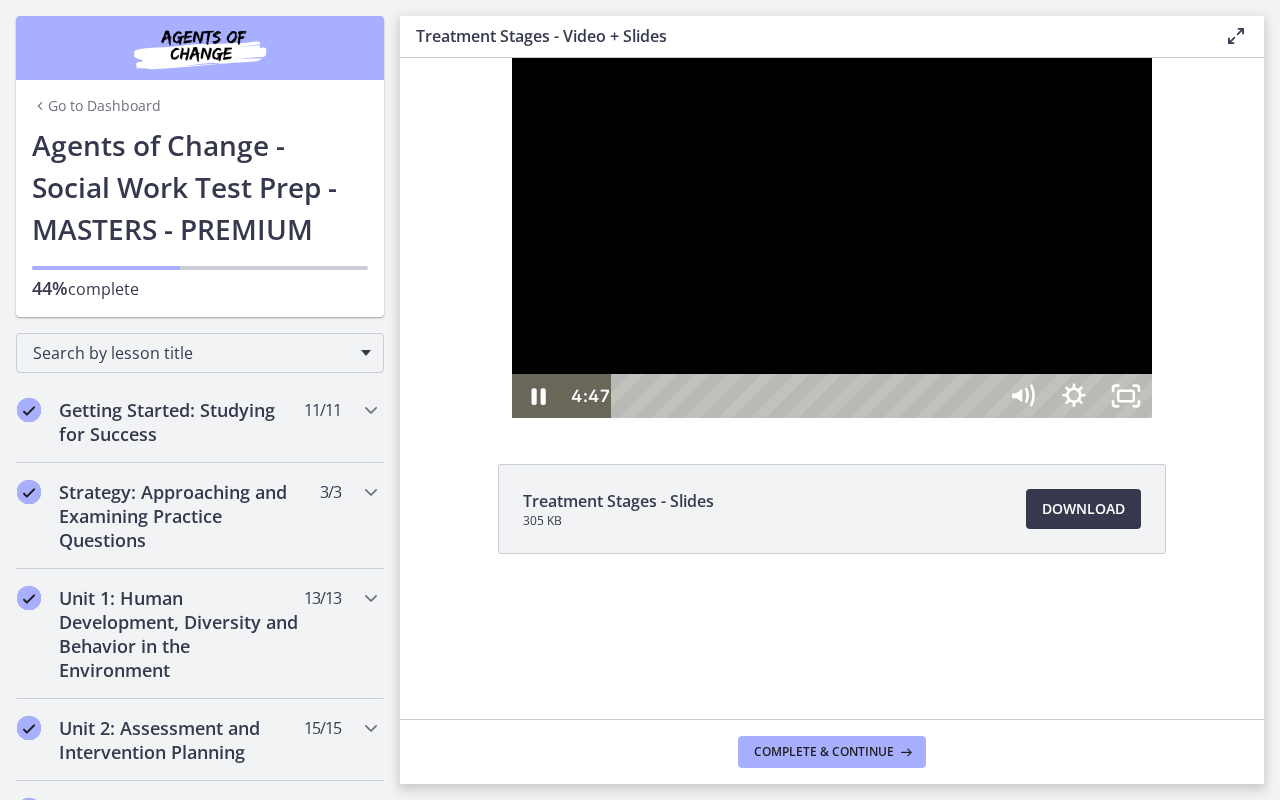 type 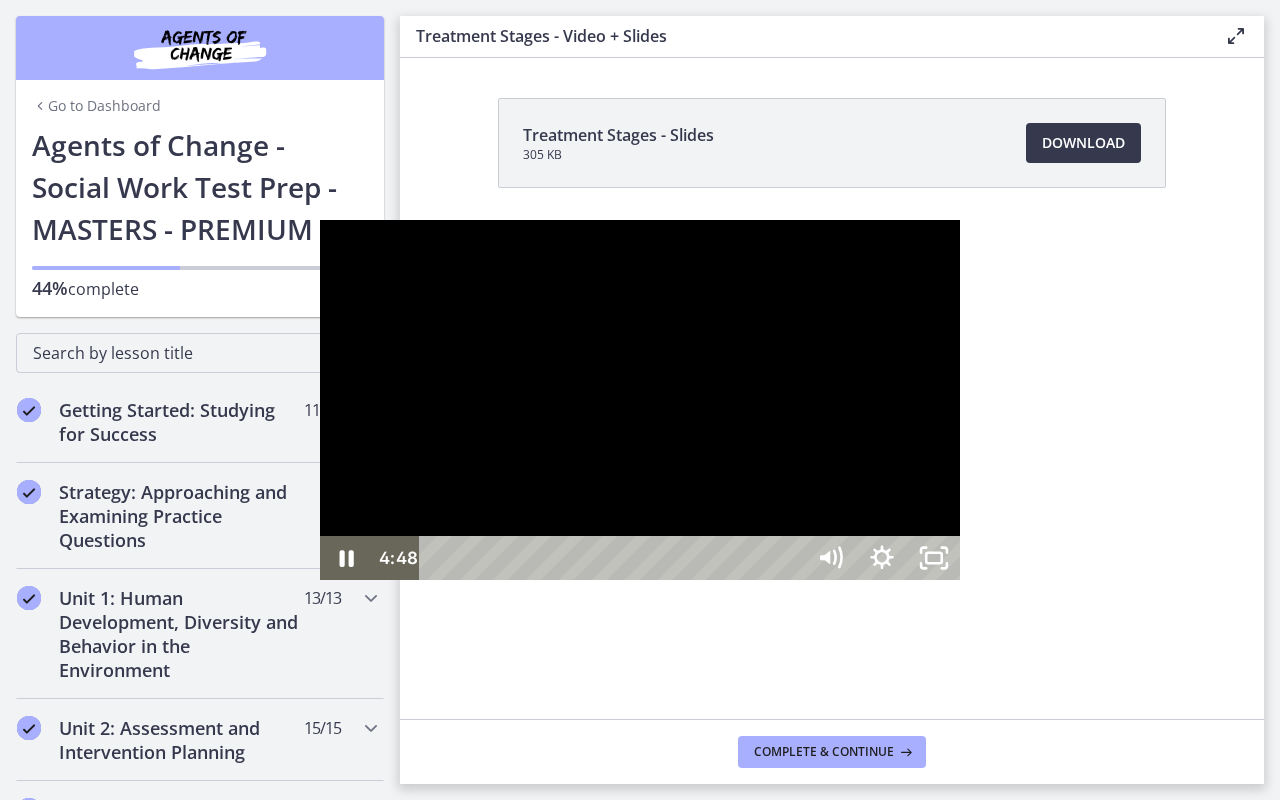 click at bounding box center [934, 558] 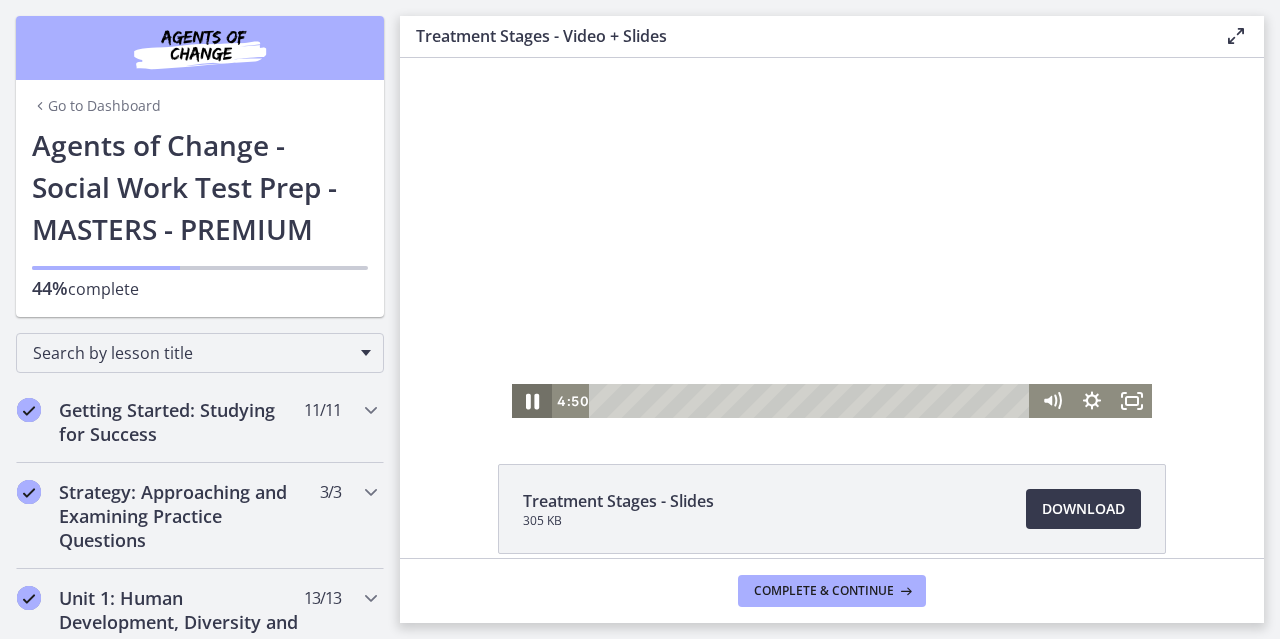 click 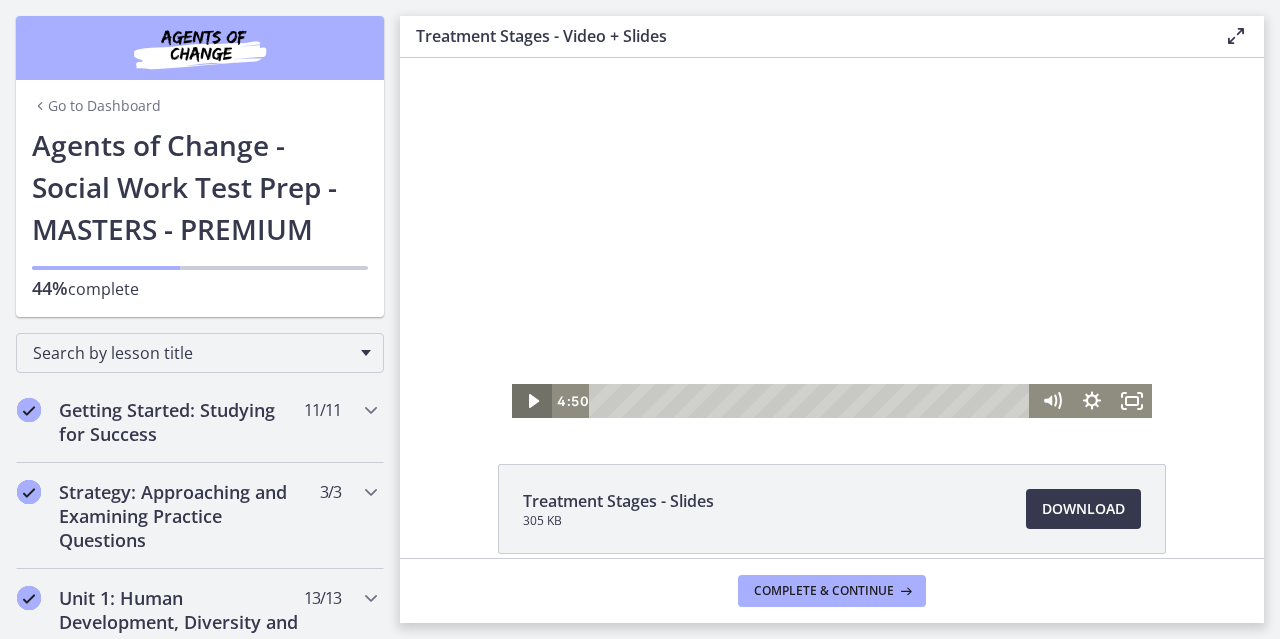 click 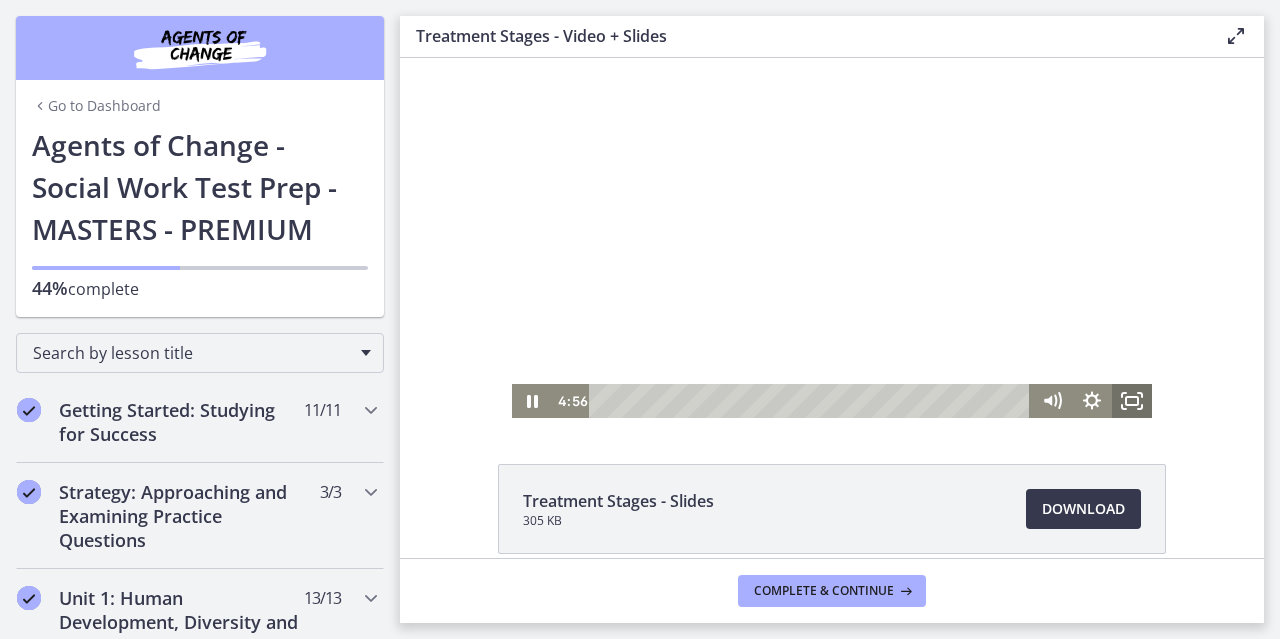 click 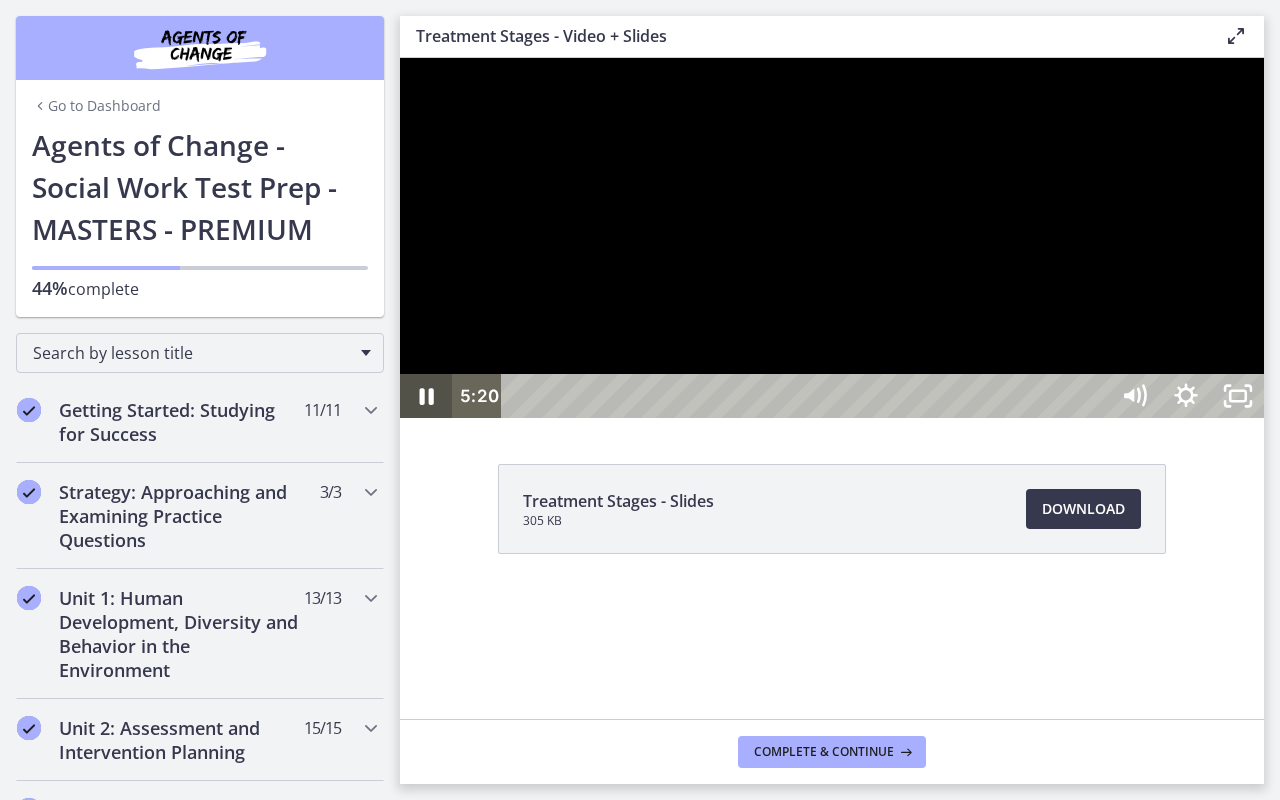 click 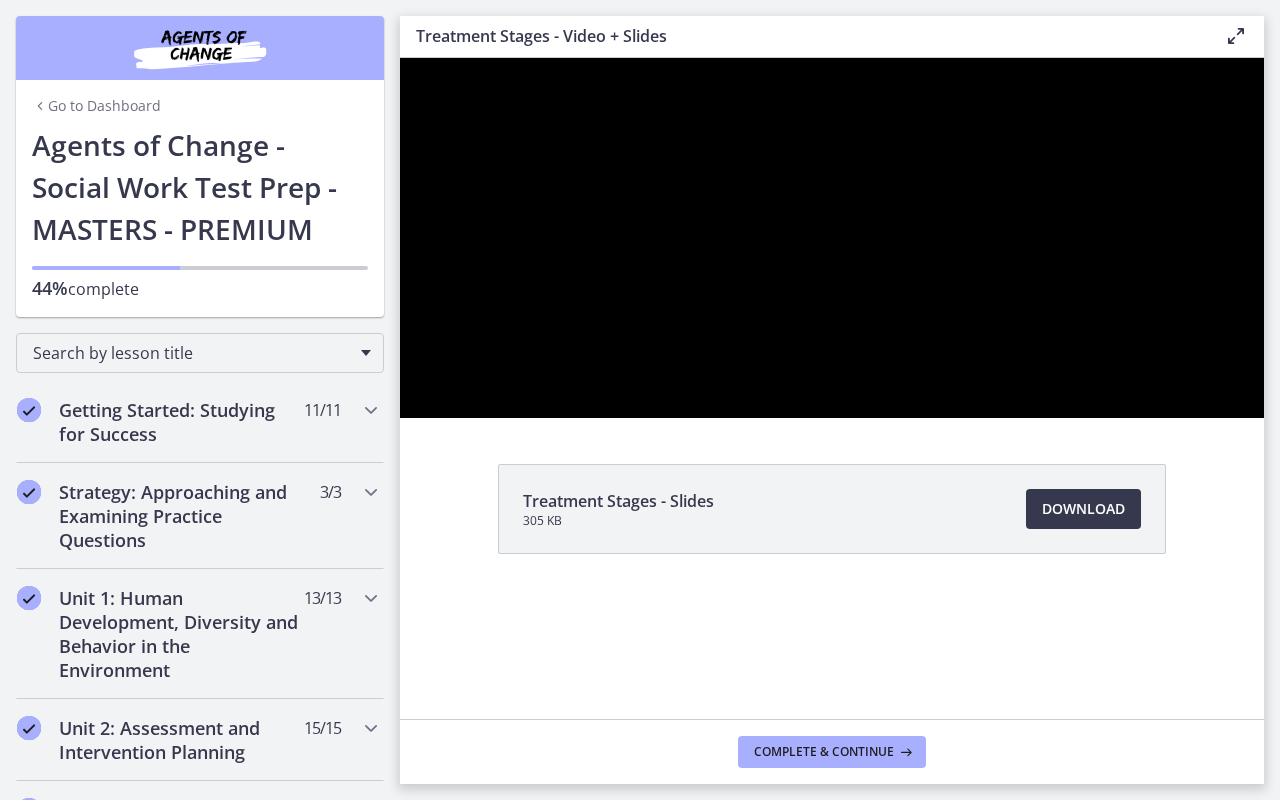 type 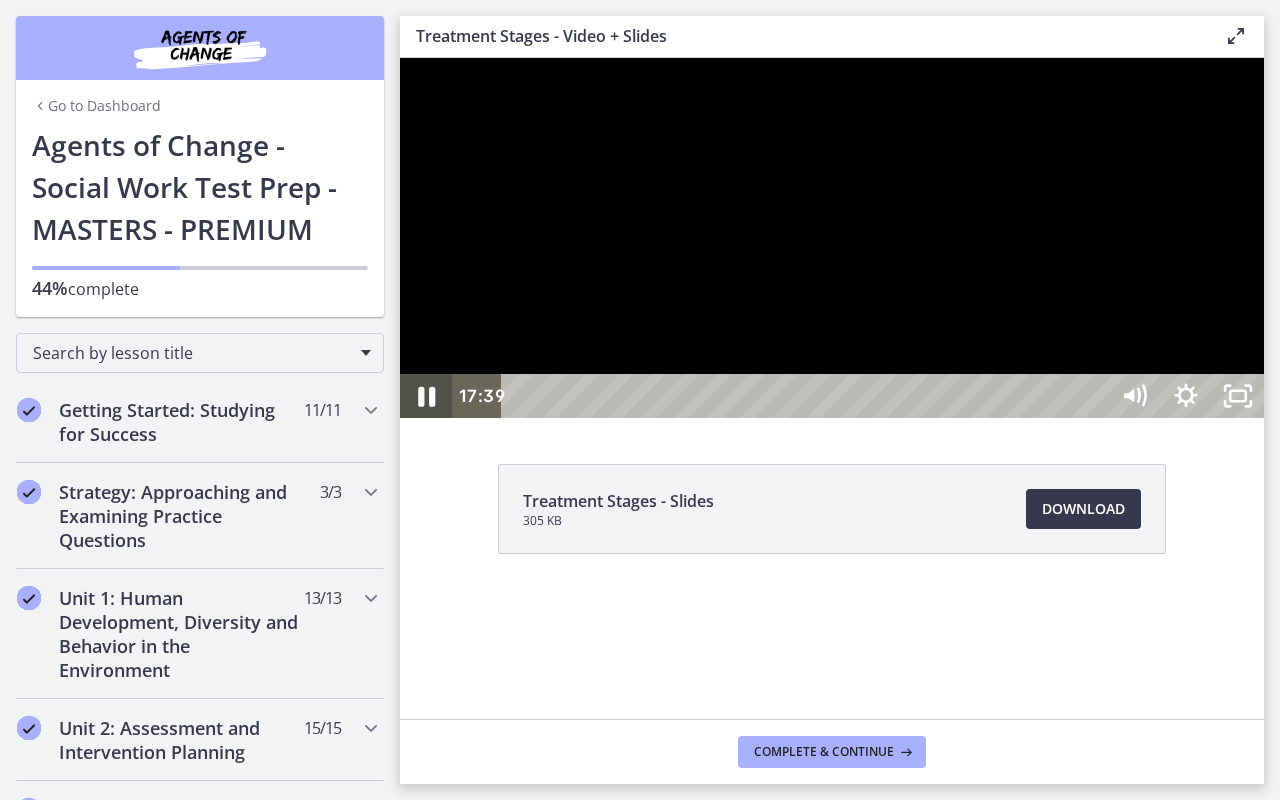 click 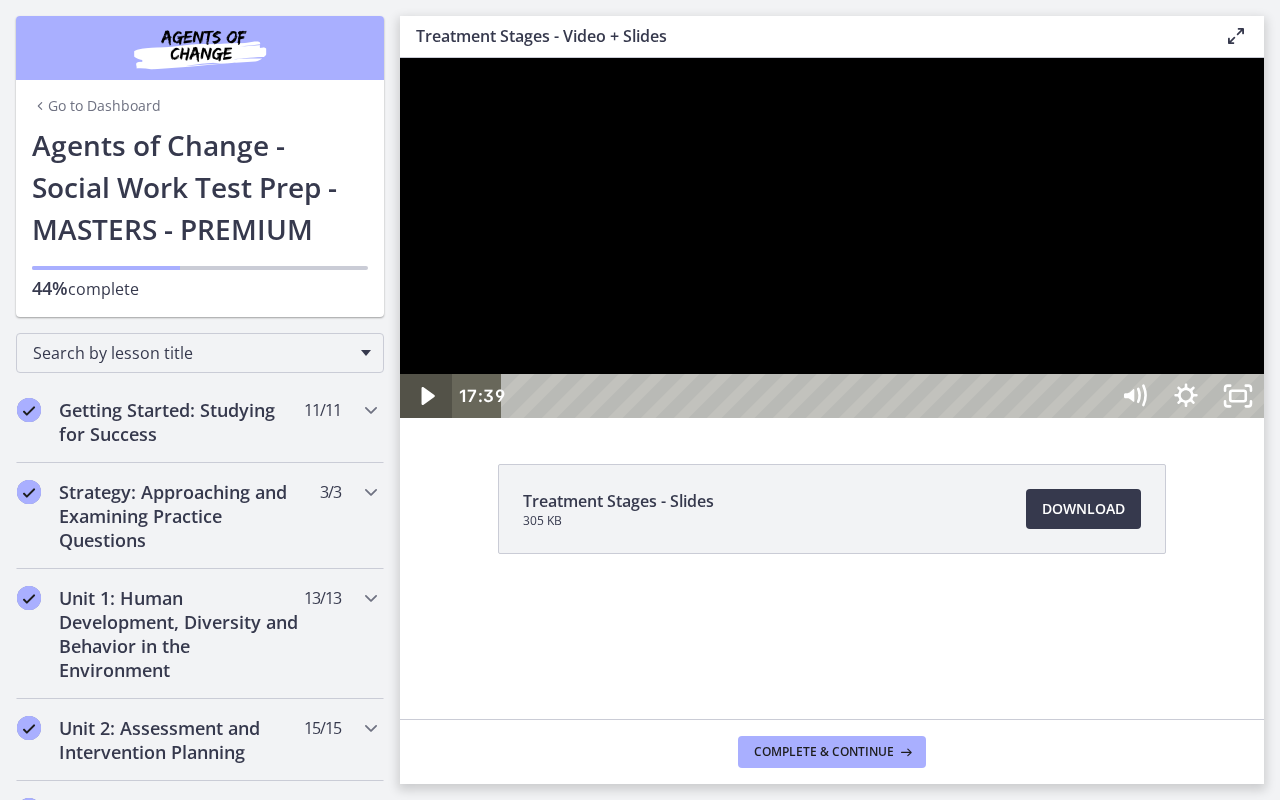 click 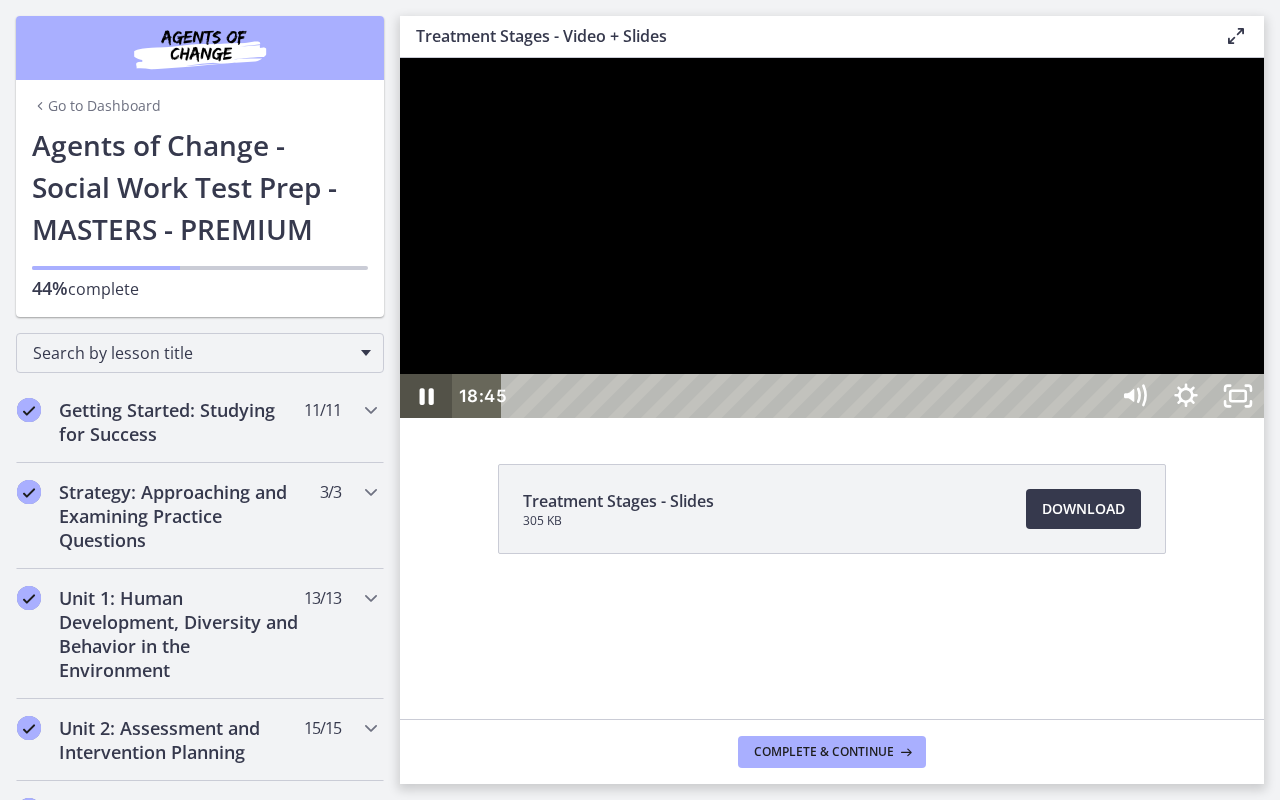 click 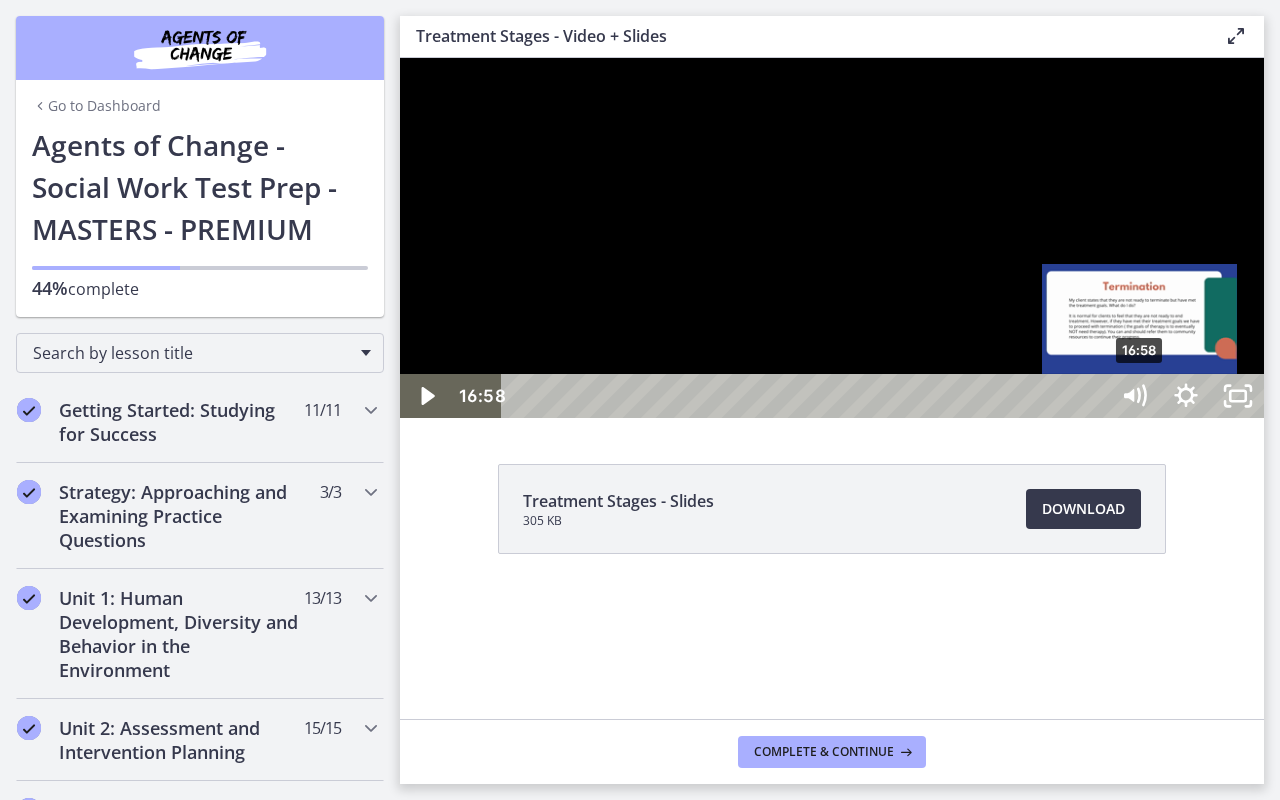 click on "16:58" at bounding box center (807, 396) 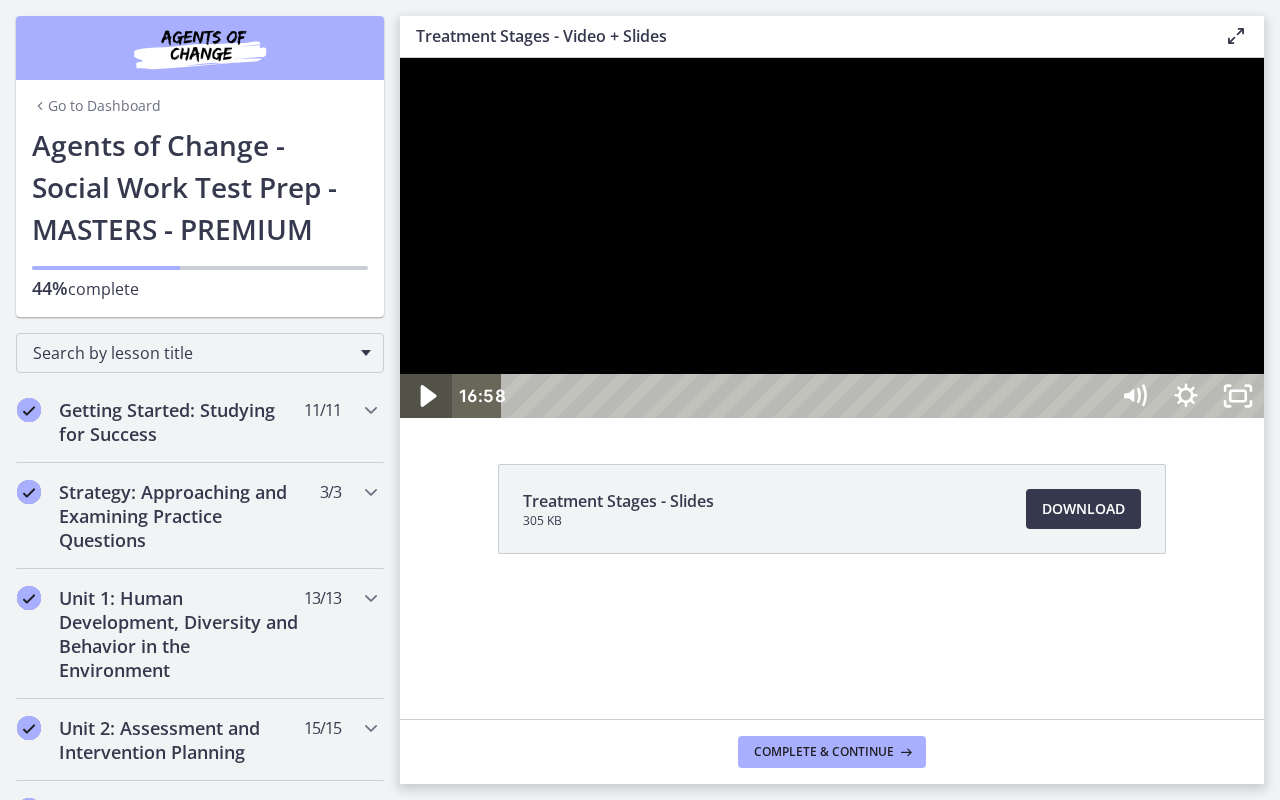 click 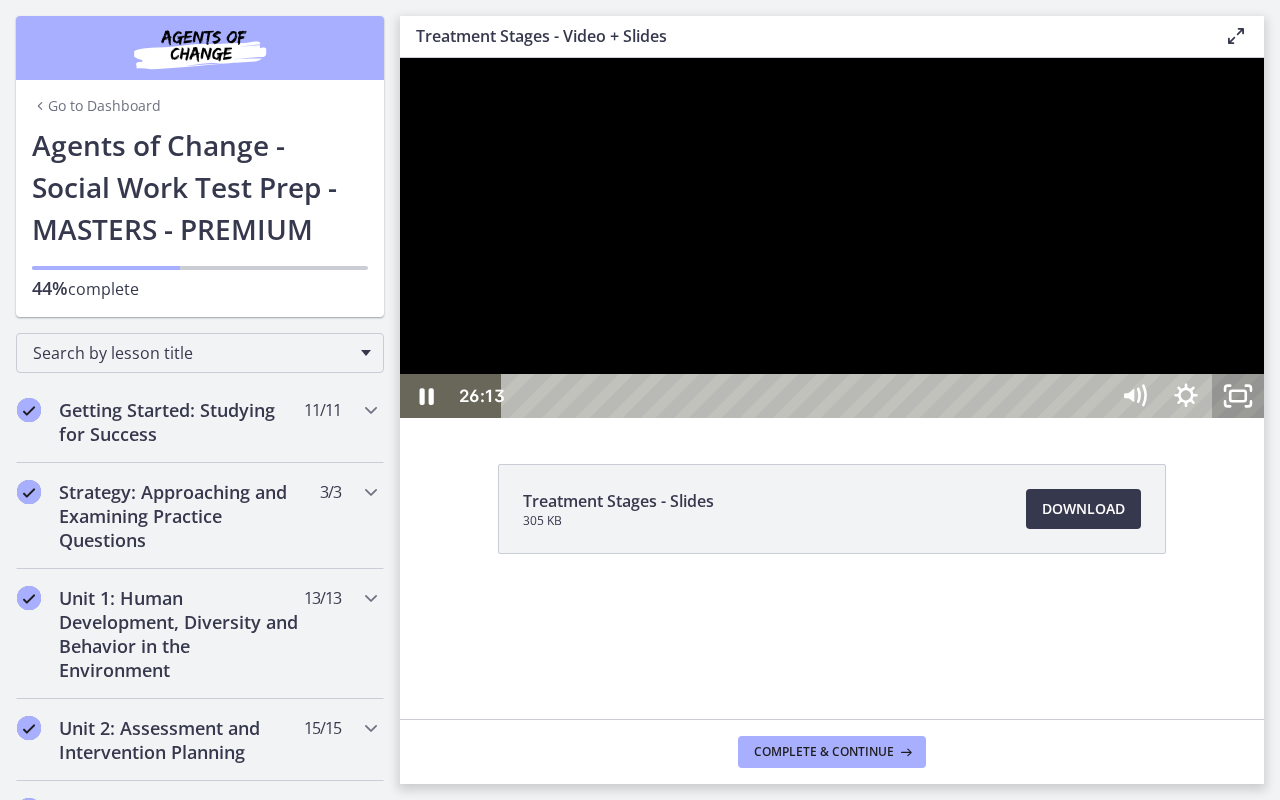 click 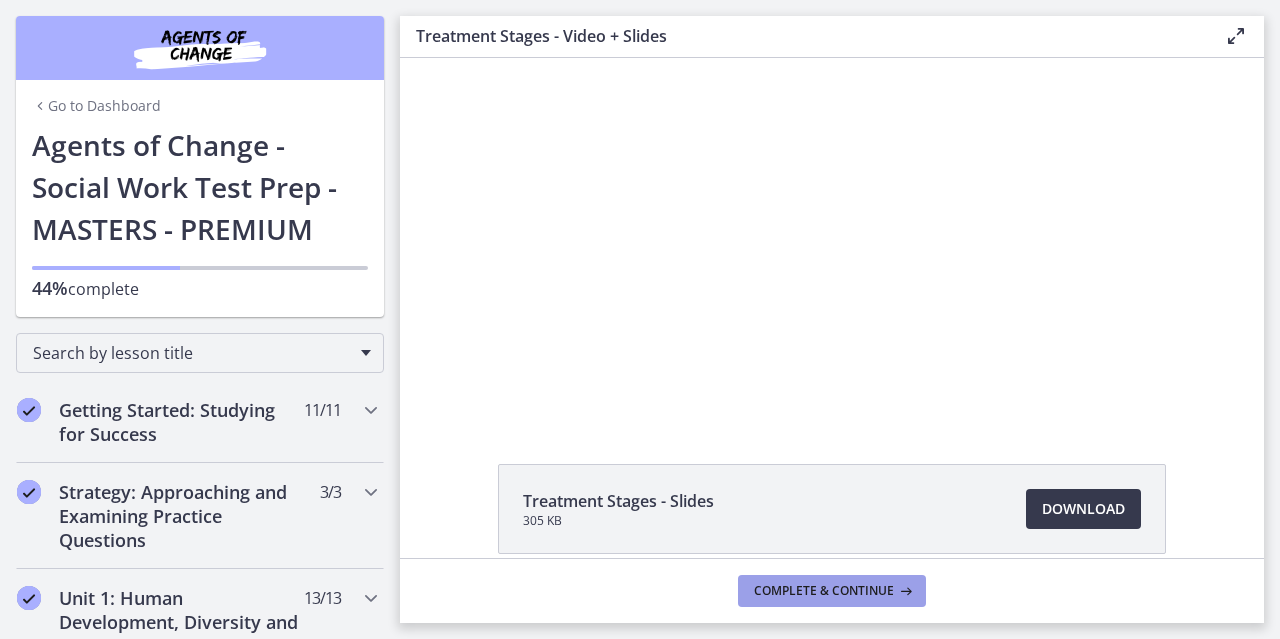 click on "Complete & continue" at bounding box center (824, 591) 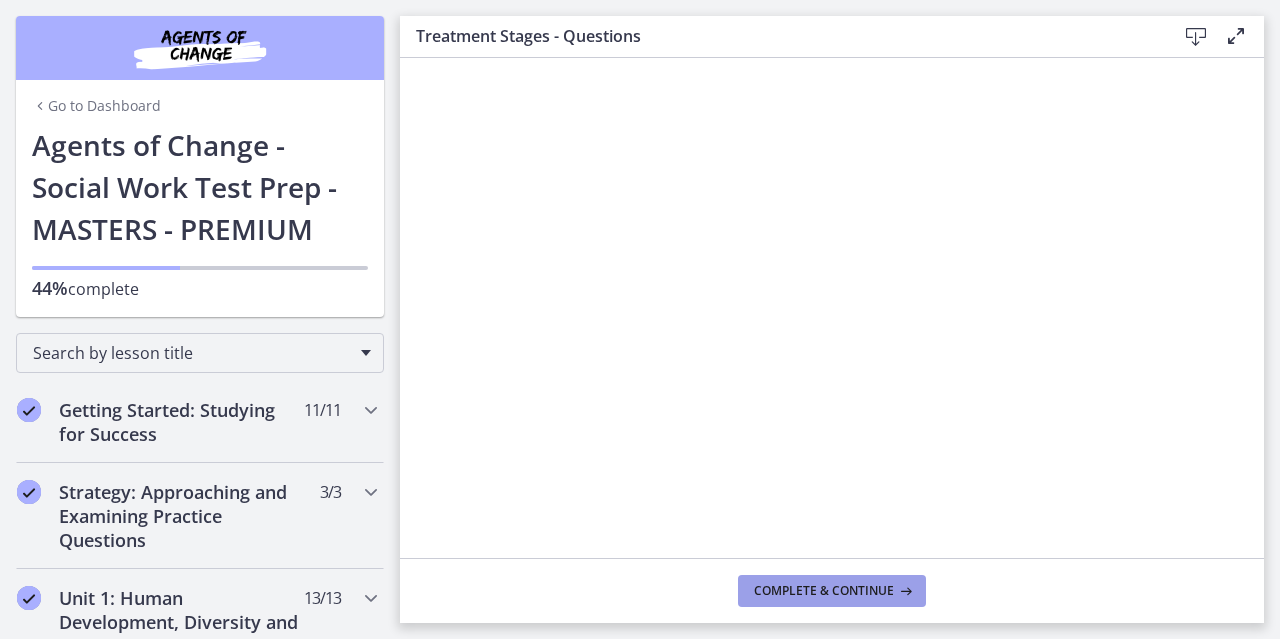 click on "Complete & continue" at bounding box center (832, 591) 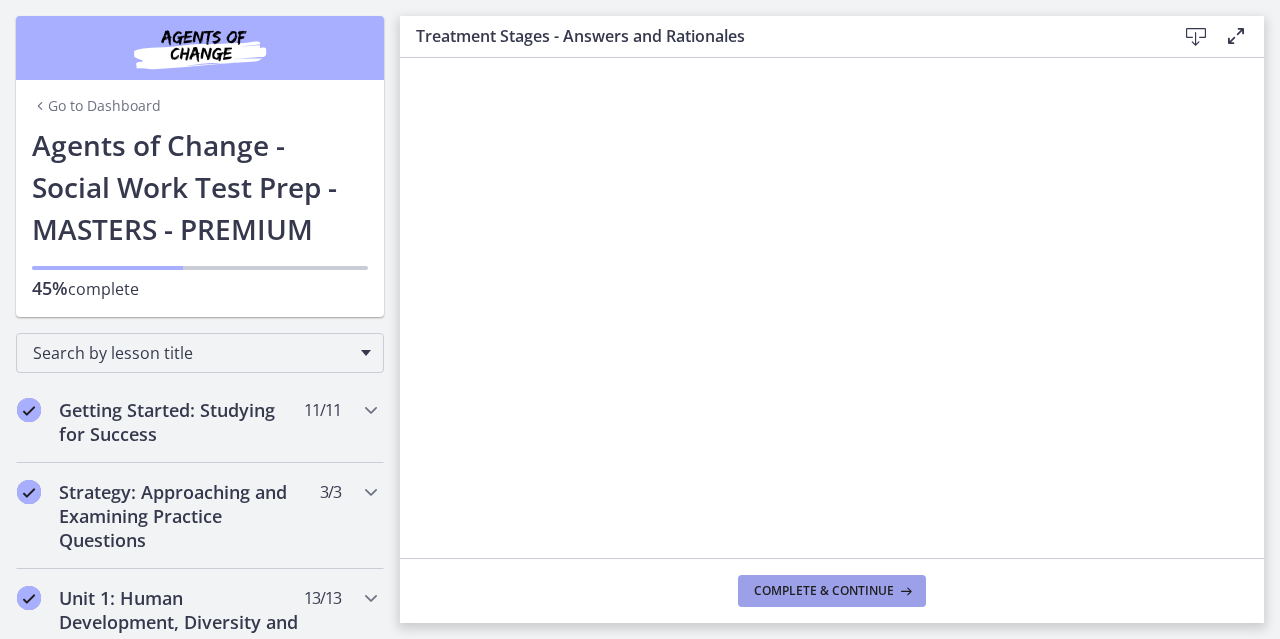 click on "Complete & continue" at bounding box center (832, 591) 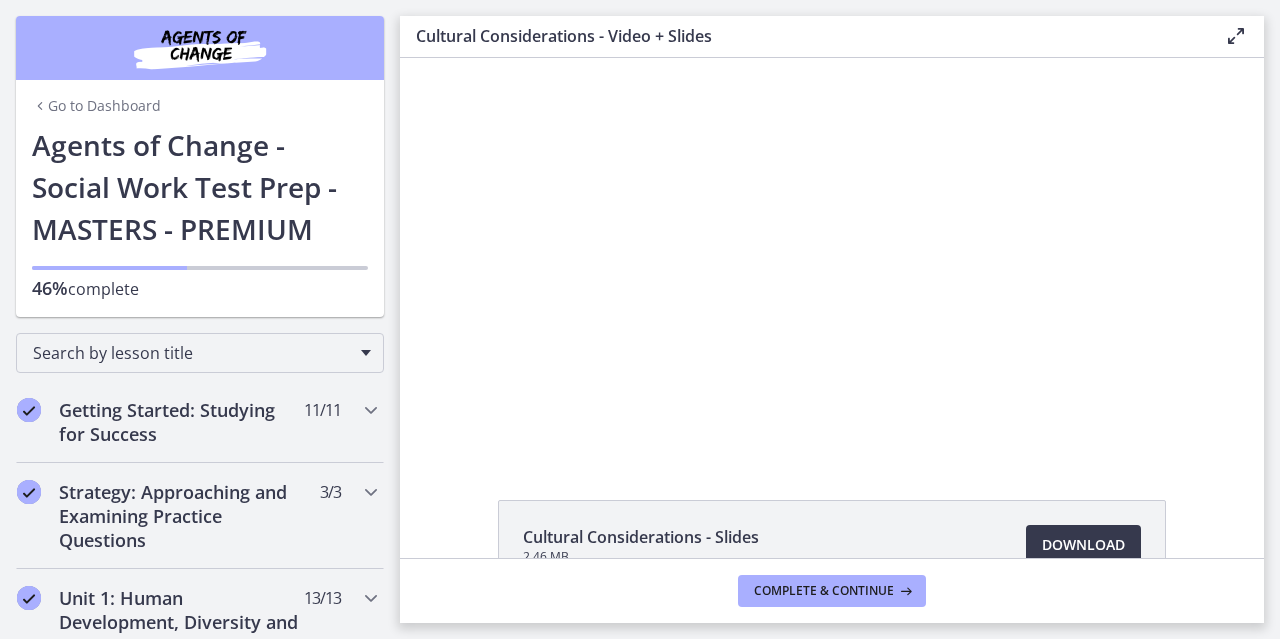 scroll, scrollTop: 0, scrollLeft: 0, axis: both 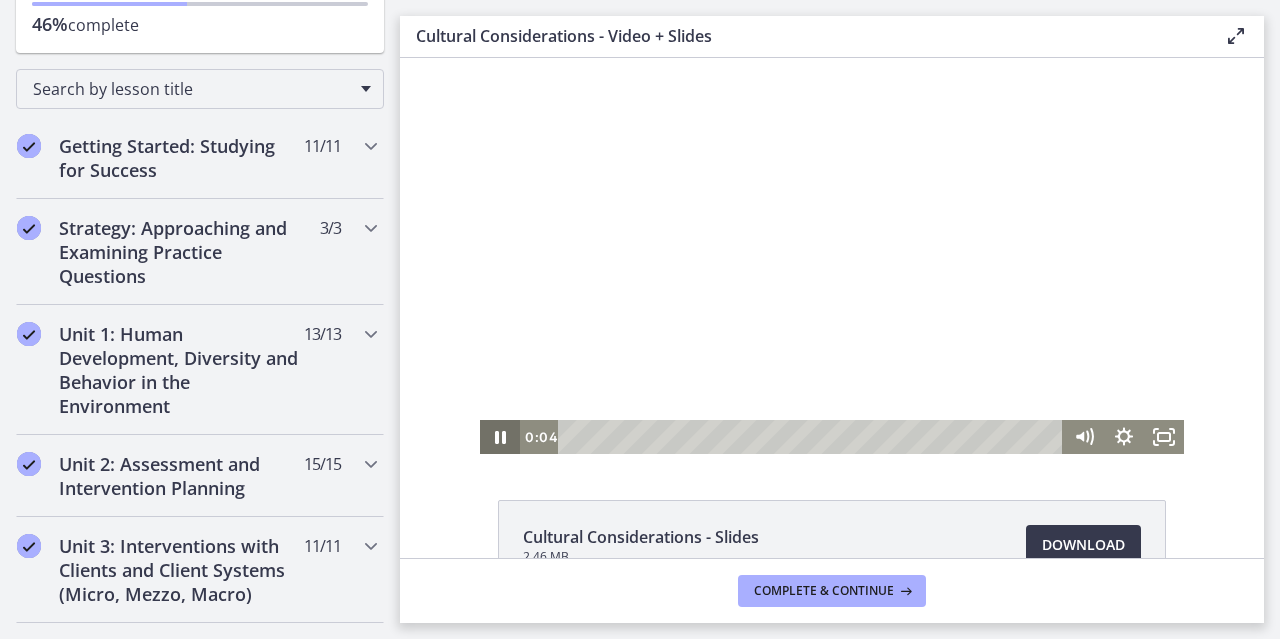 click 